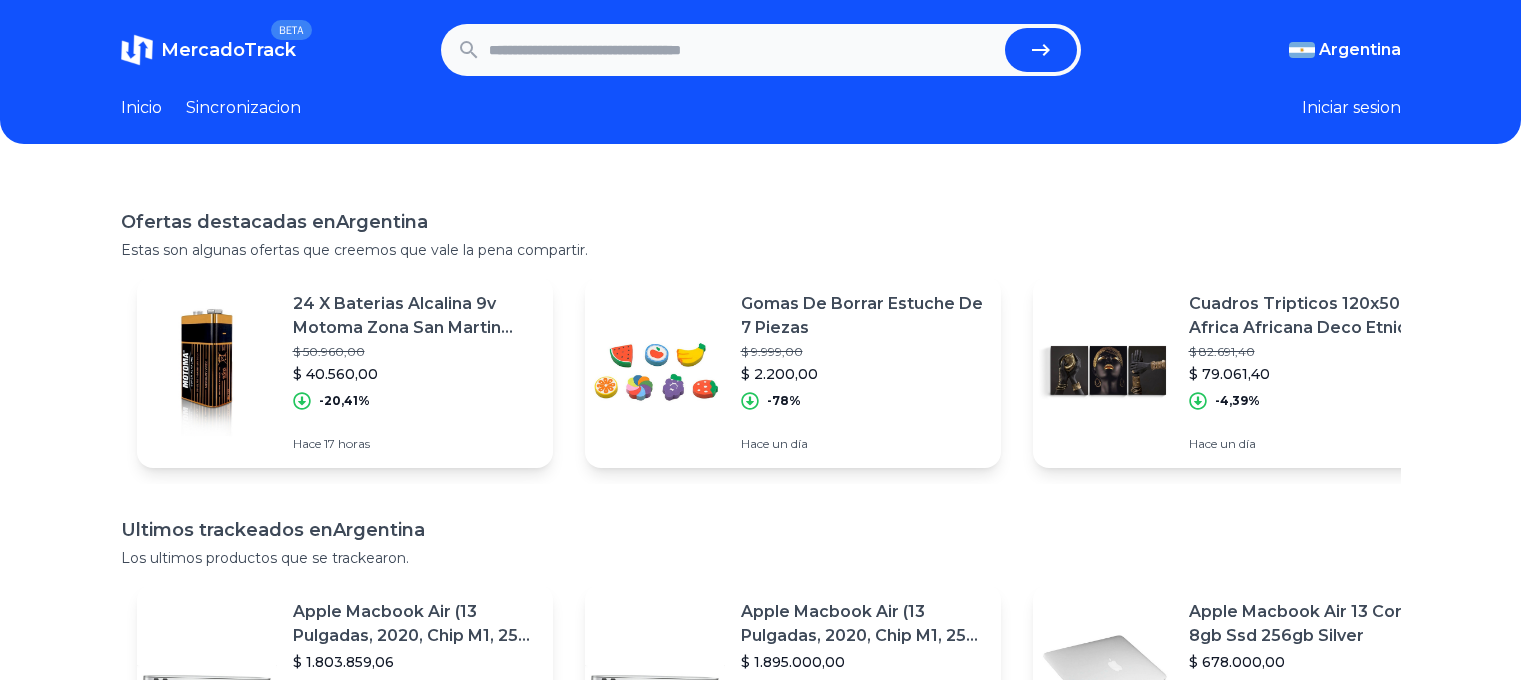 scroll, scrollTop: 0, scrollLeft: 0, axis: both 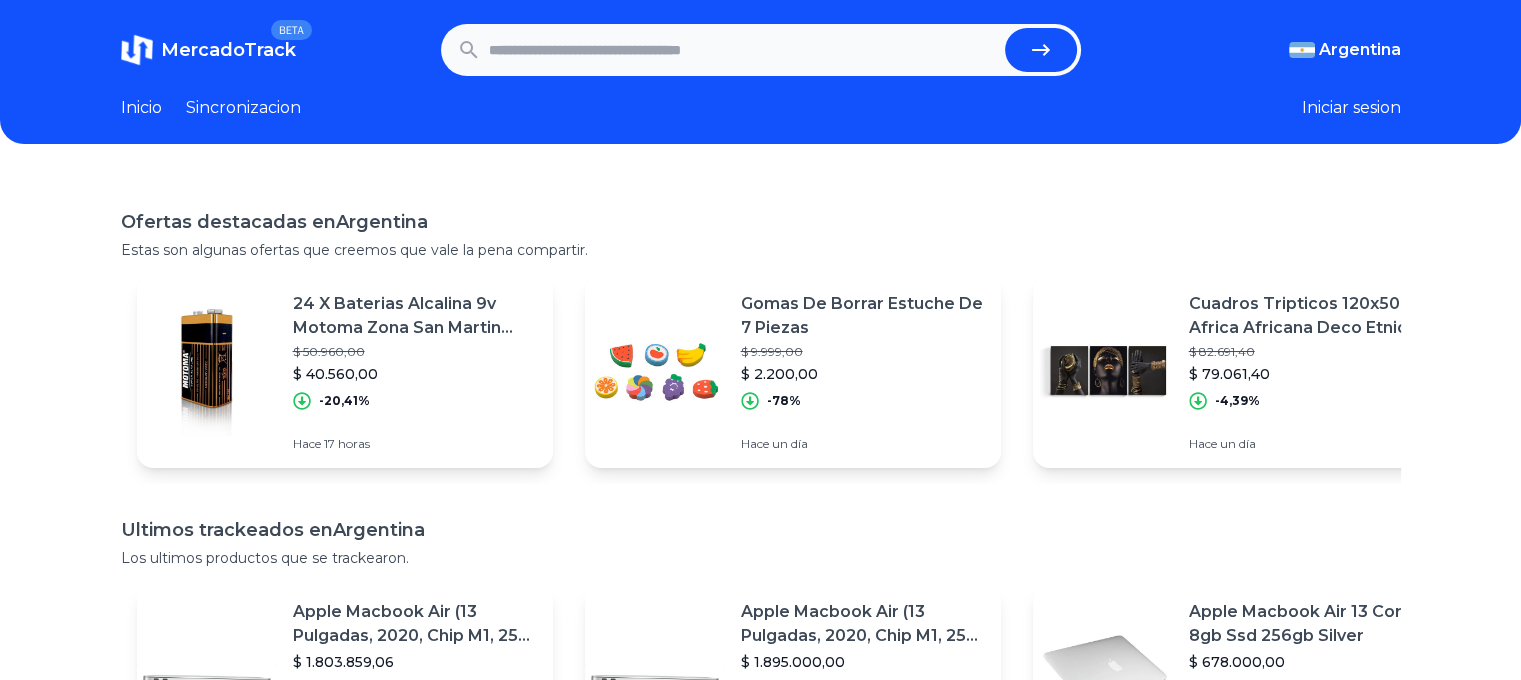 click at bounding box center [743, 50] 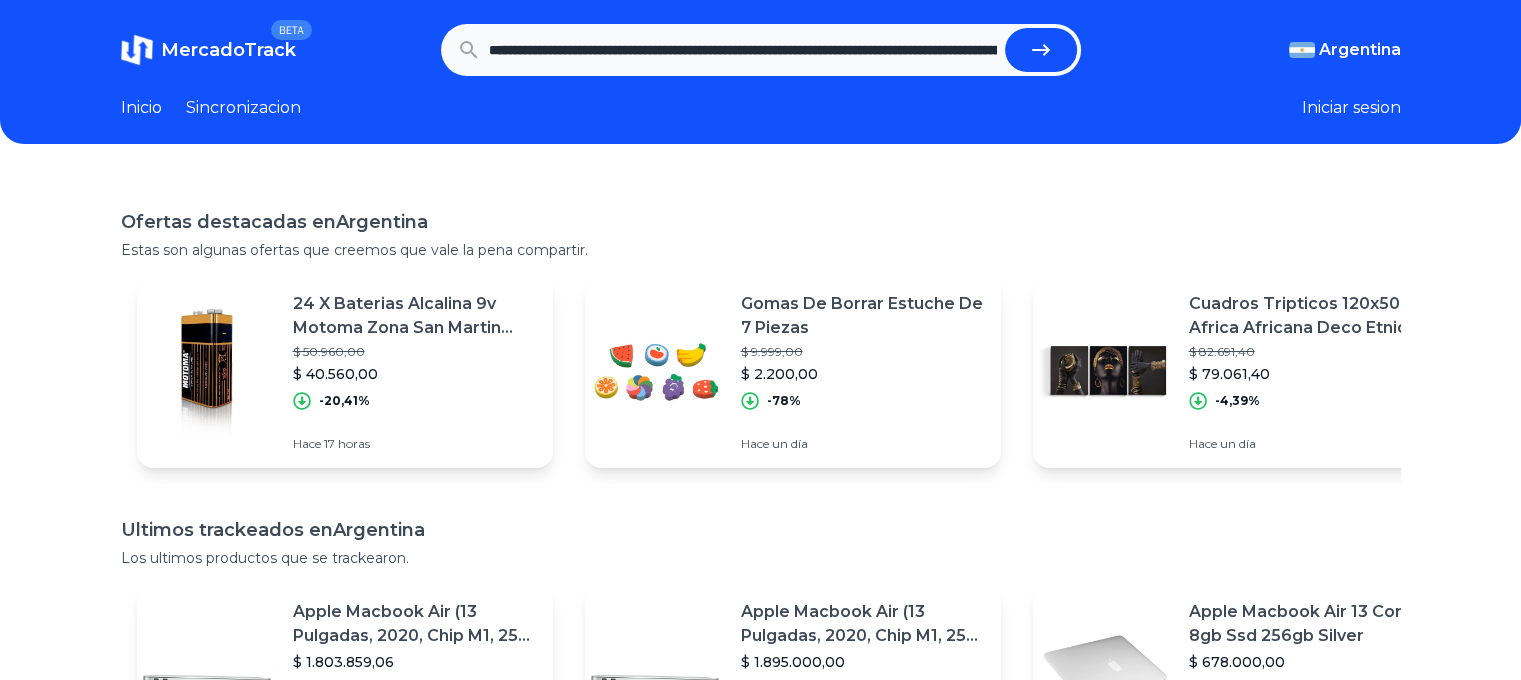scroll, scrollTop: 0, scrollLeft: 1662, axis: horizontal 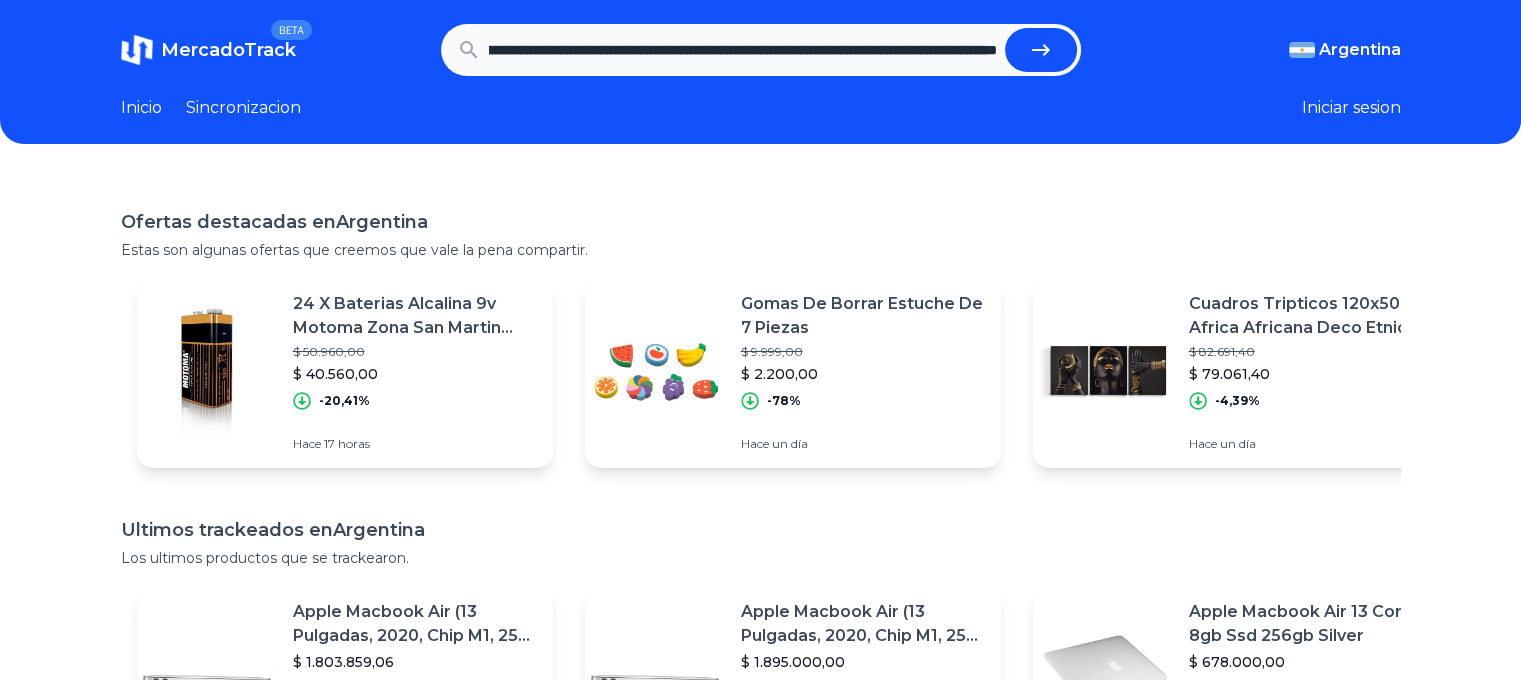 type on "**********" 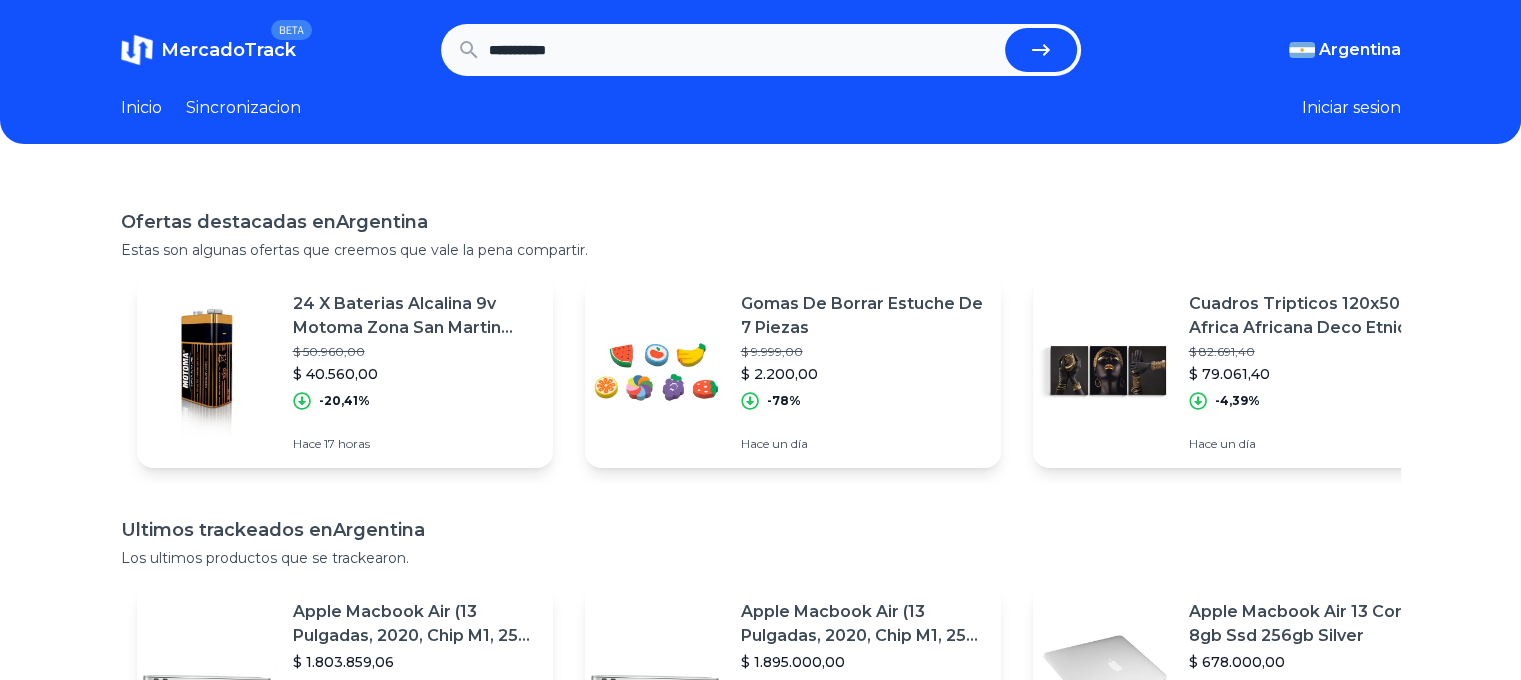 scroll, scrollTop: 0, scrollLeft: 0, axis: both 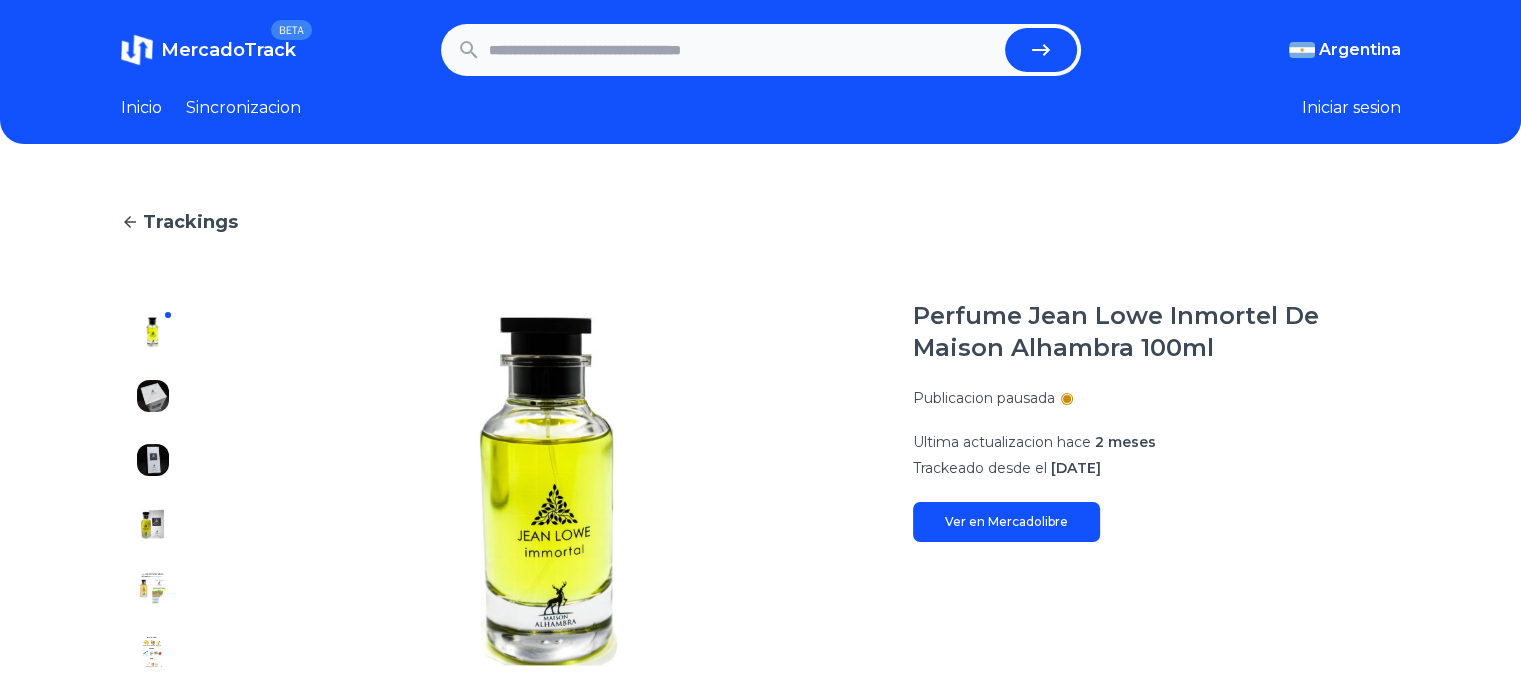 click at bounding box center (743, 50) 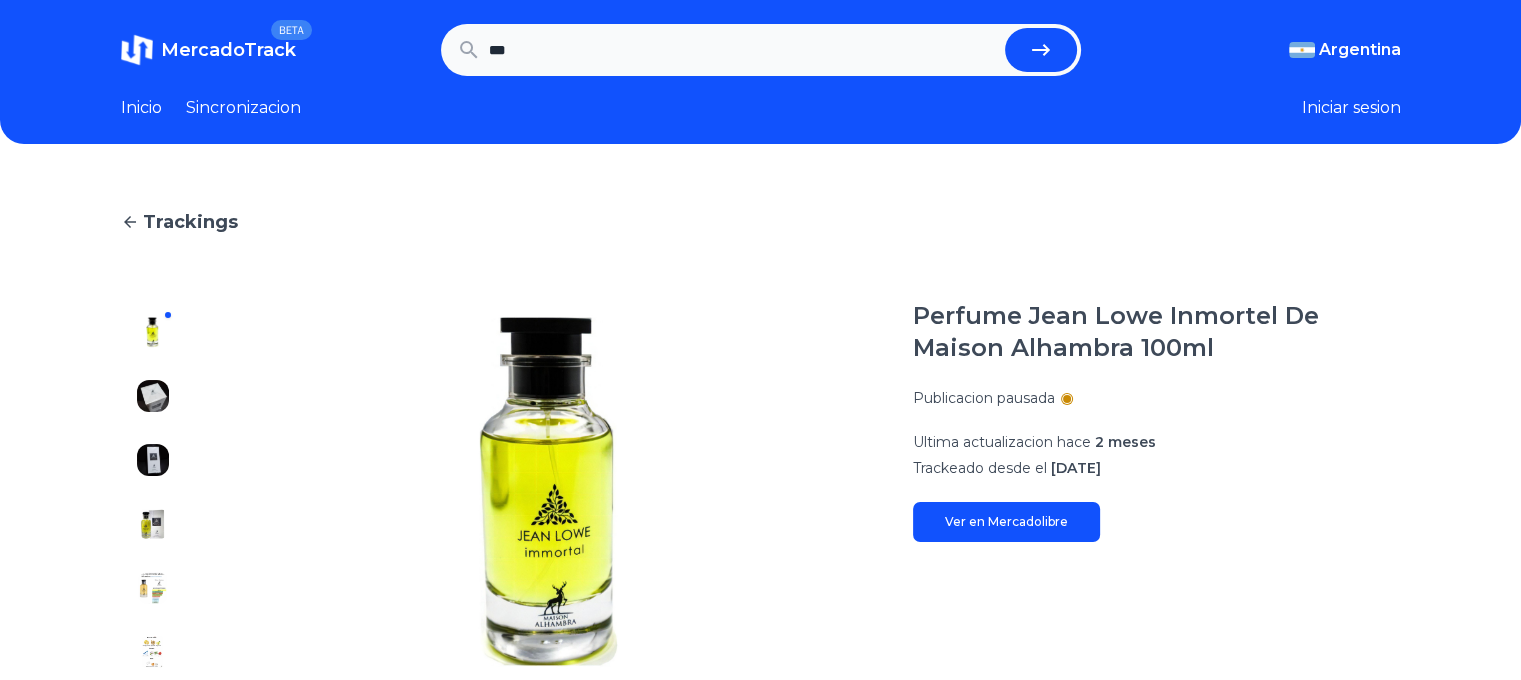 type on "***" 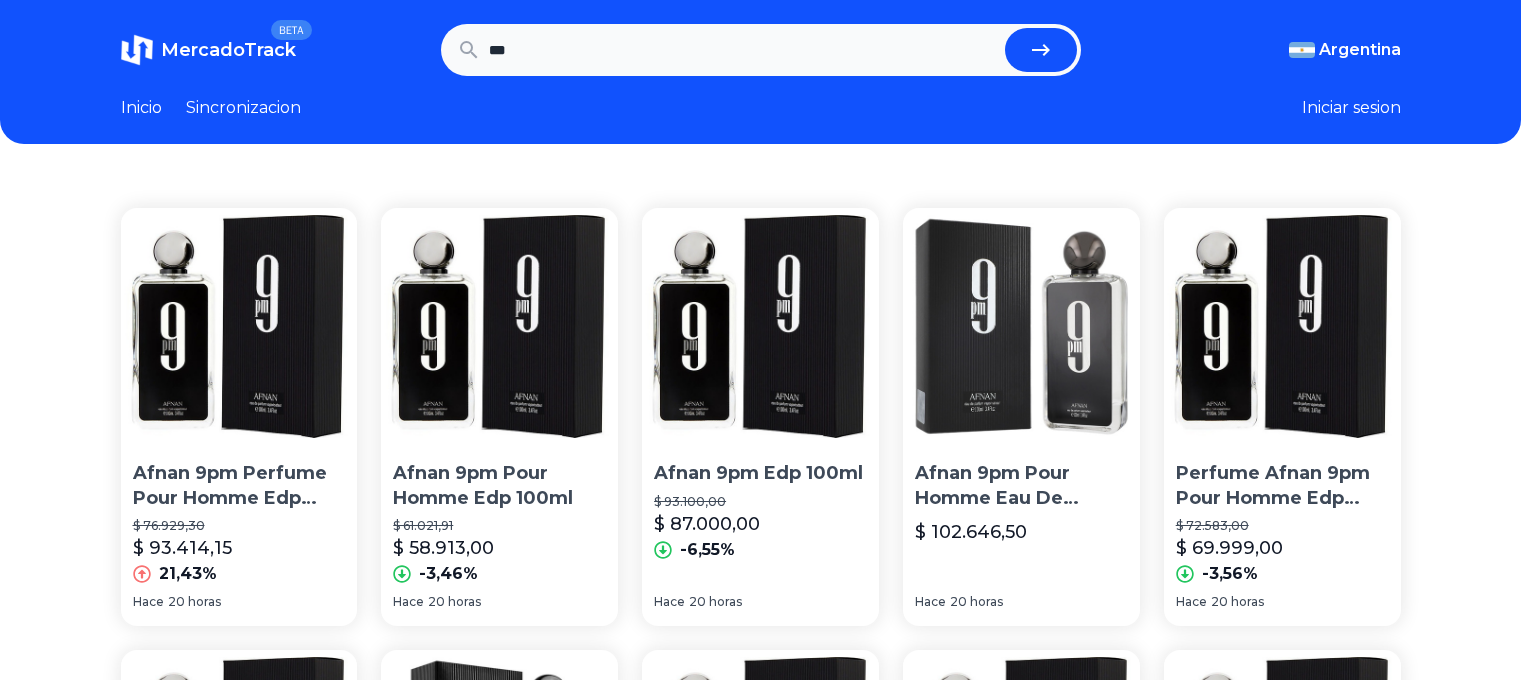 scroll, scrollTop: 0, scrollLeft: 0, axis: both 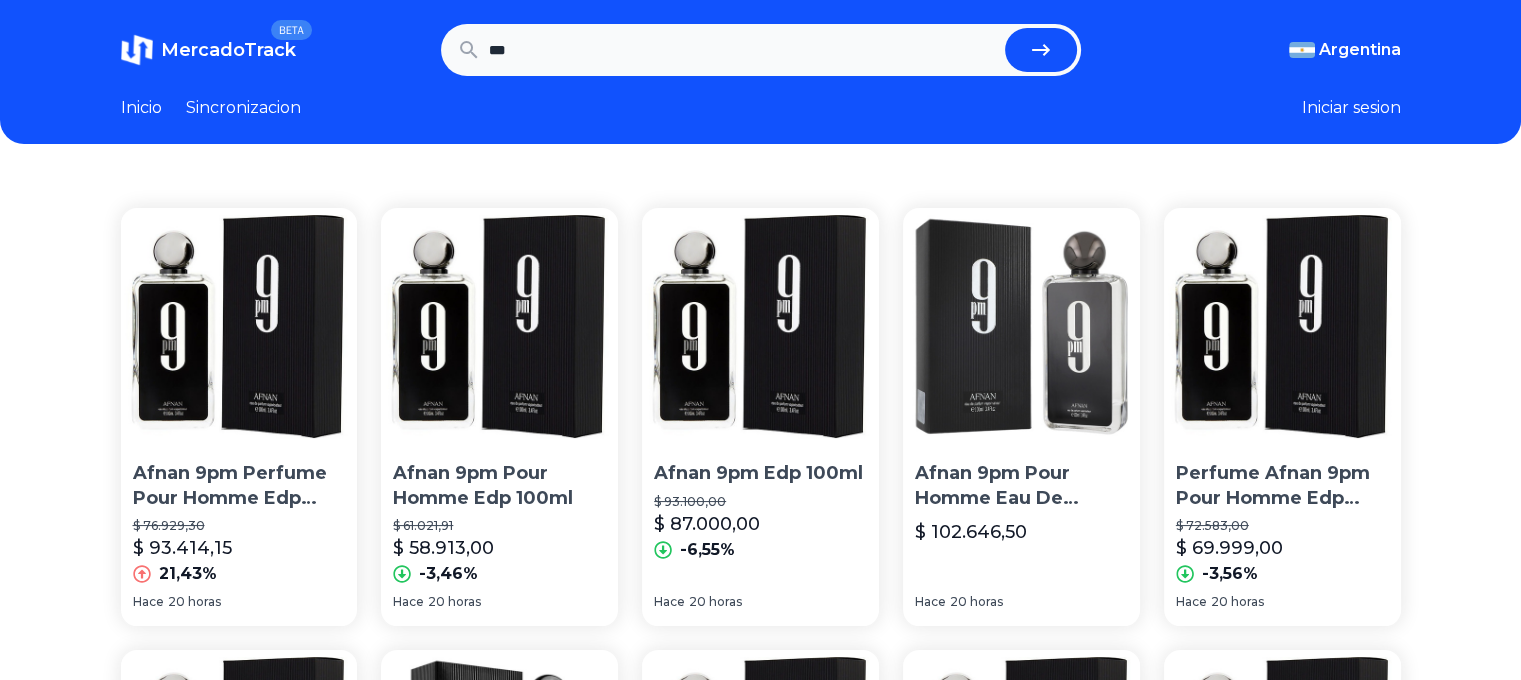 click on "Afnan 9pm Pour Homme Edp 100ml" at bounding box center (499, 486) 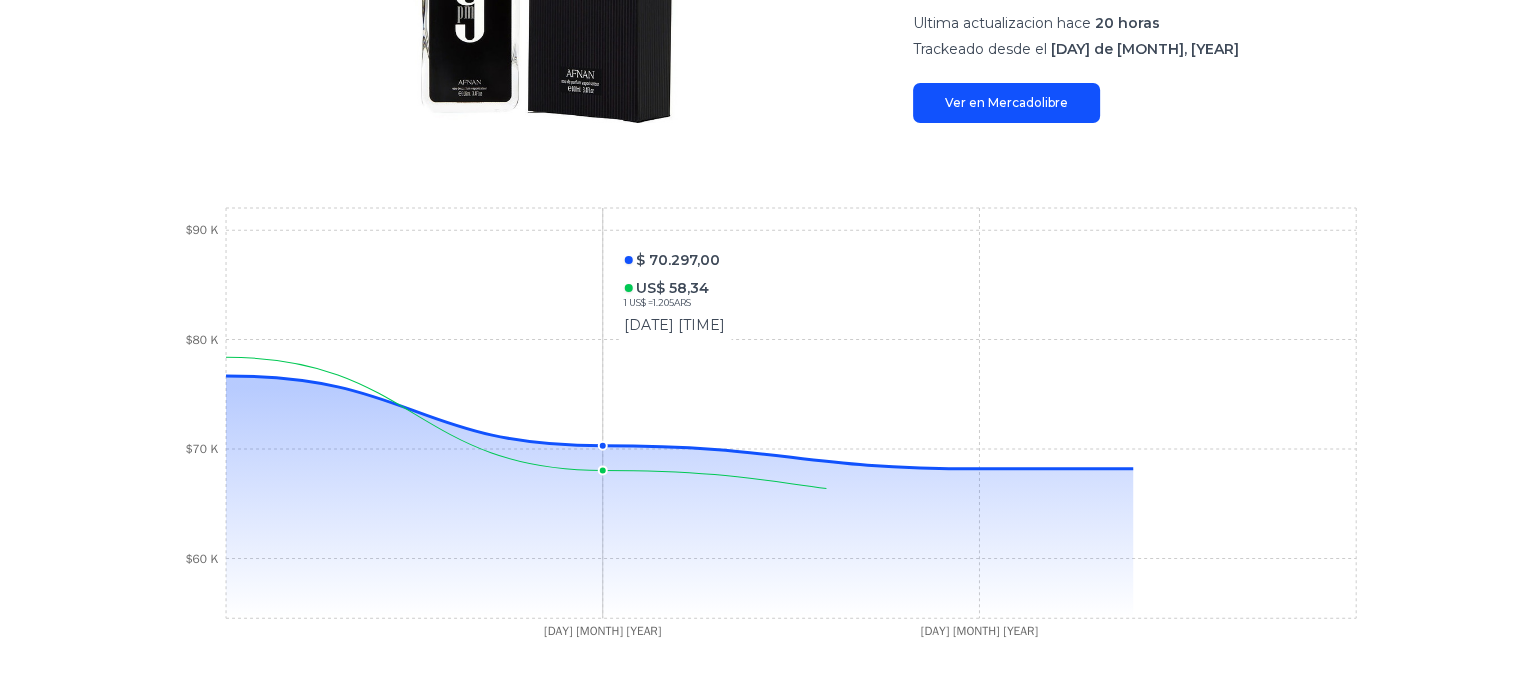 scroll, scrollTop: 487, scrollLeft: 0, axis: vertical 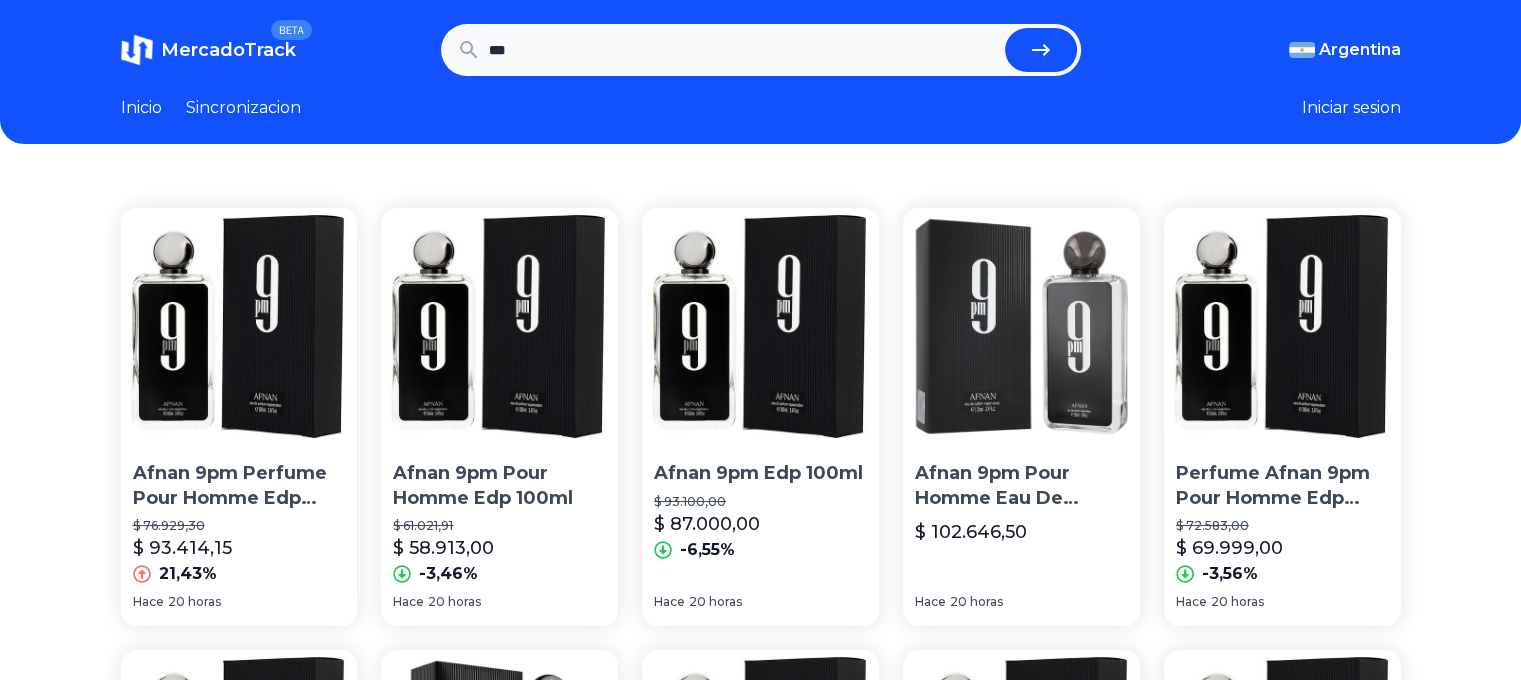 click at bounding box center (239, 326) 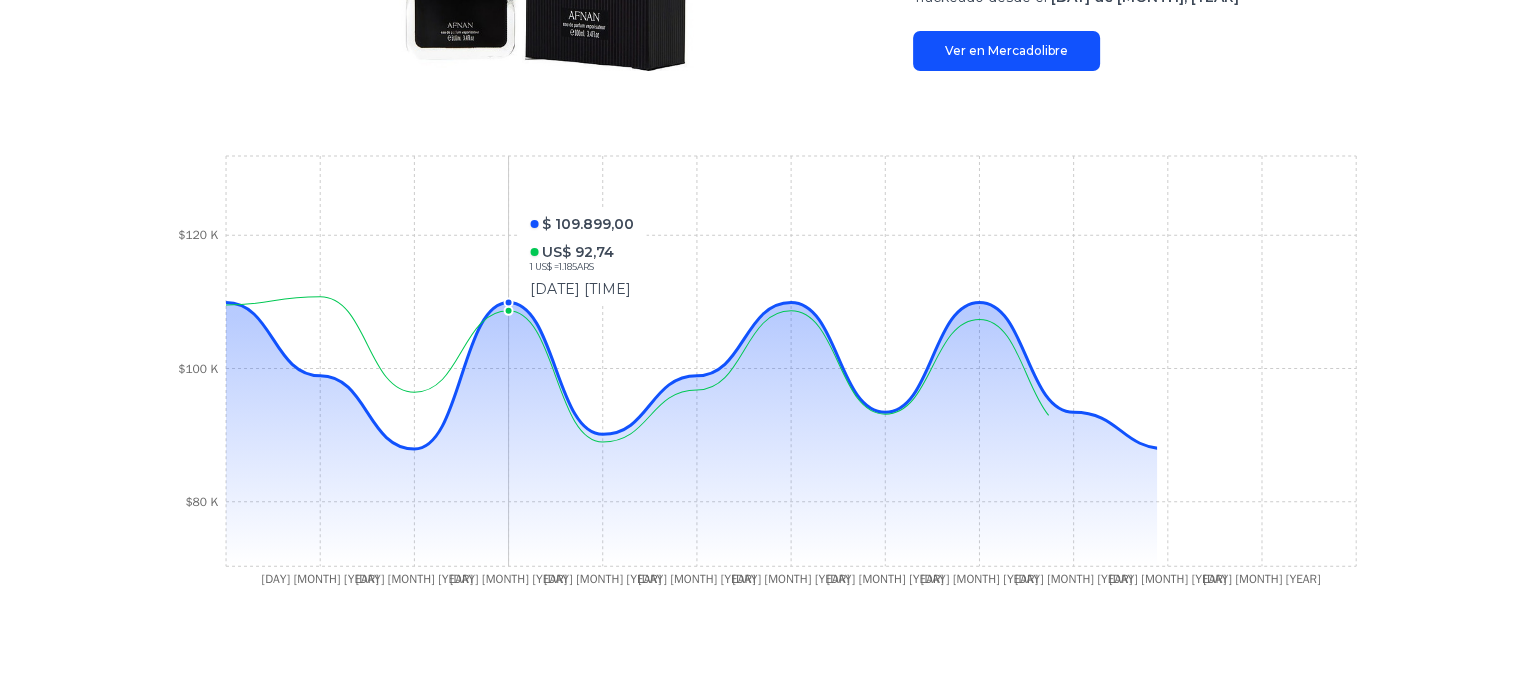 scroll, scrollTop: 528, scrollLeft: 0, axis: vertical 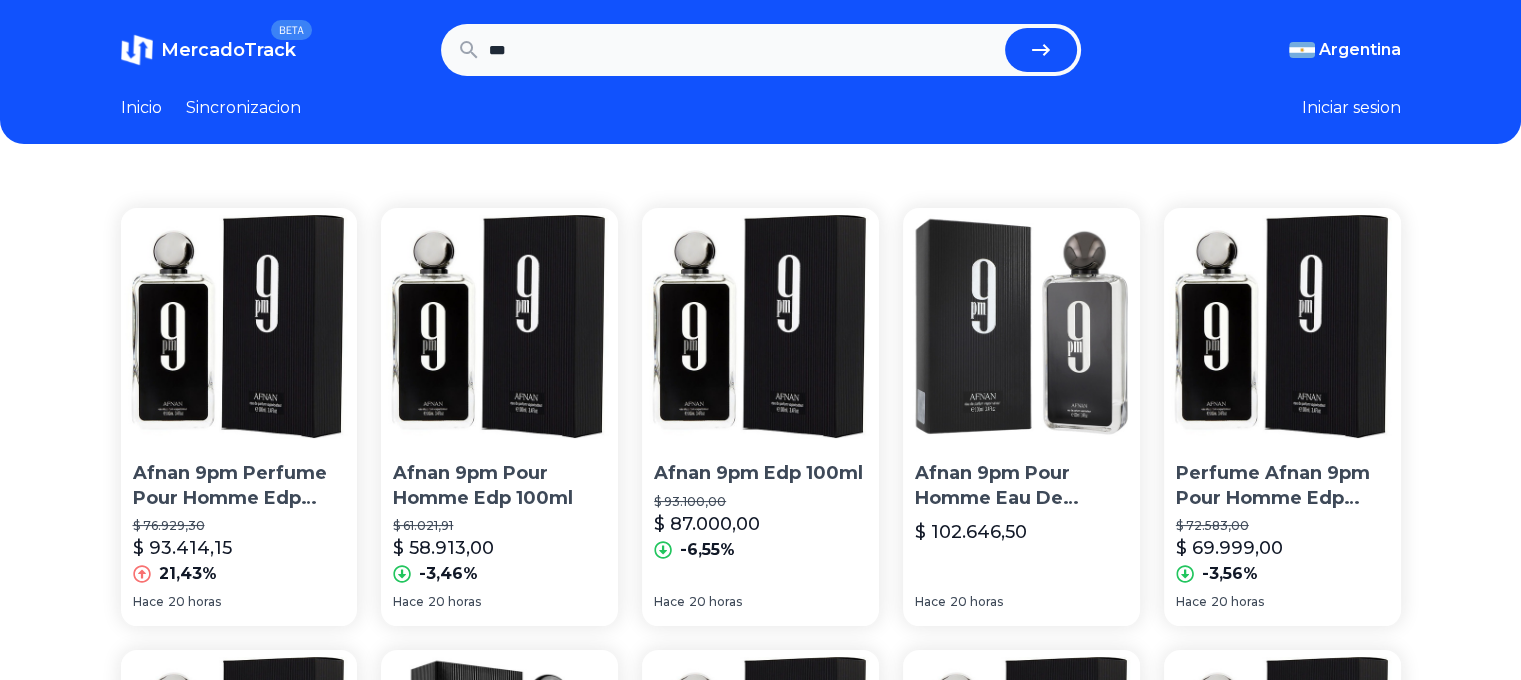 click on "***" at bounding box center [743, 50] 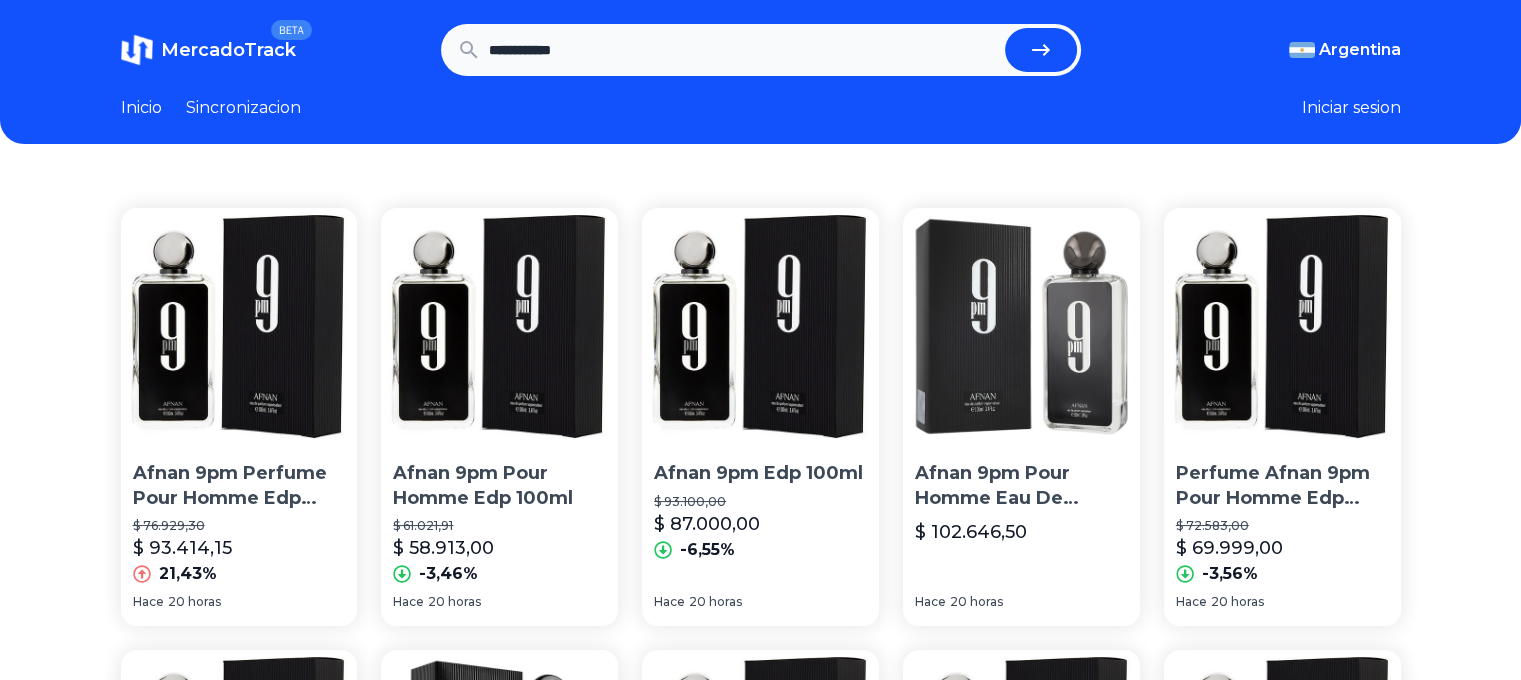 type on "**********" 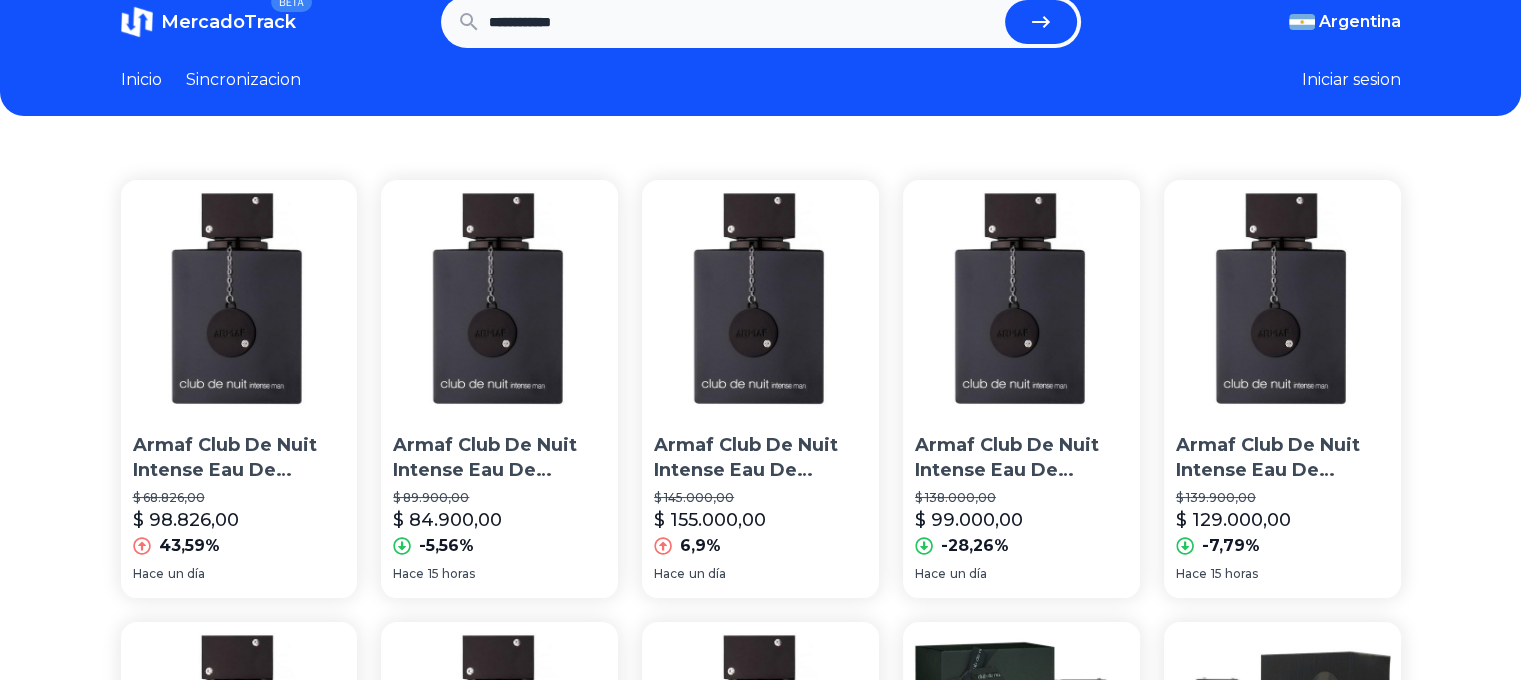 scroll, scrollTop: 18, scrollLeft: 0, axis: vertical 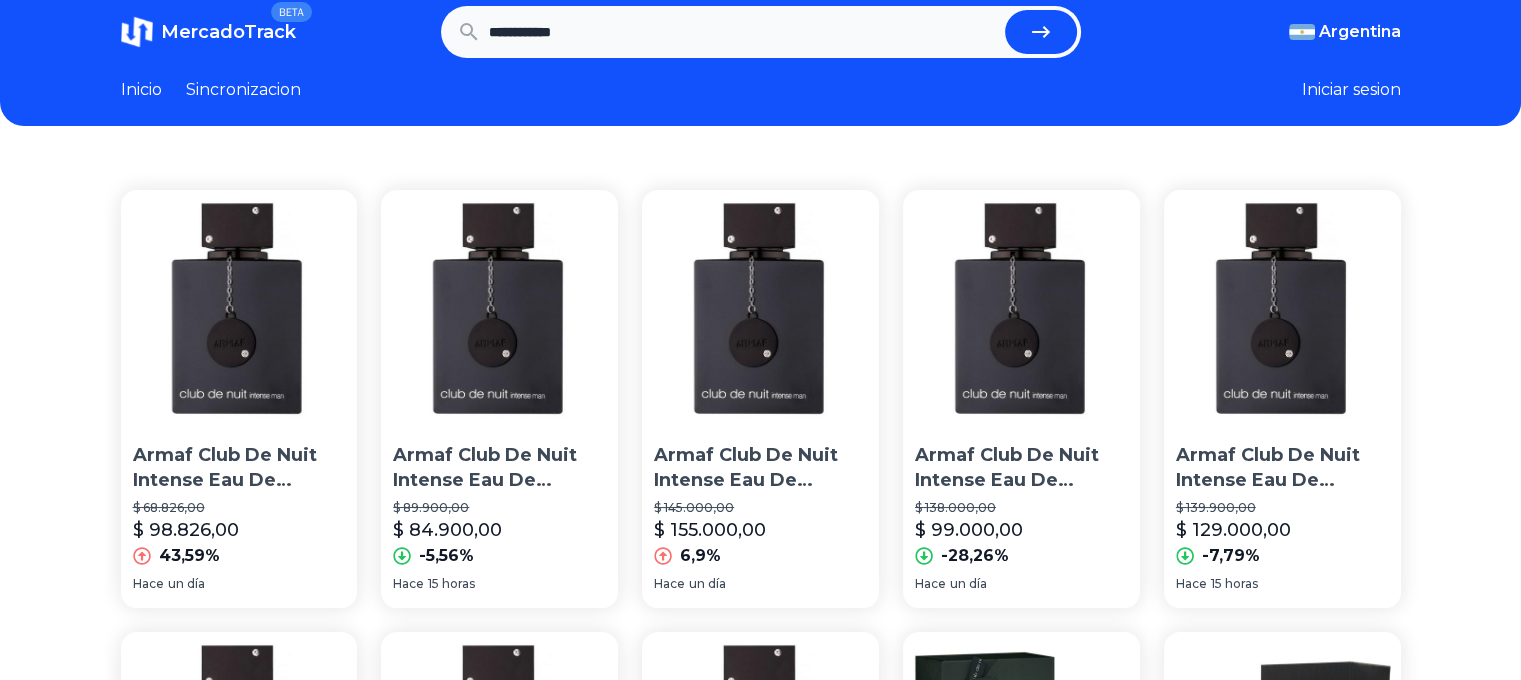 click on "Armaf Club De Nuit Intense Eau De Toilette Edt 105 ml Para Hombre" at bounding box center (239, 468) 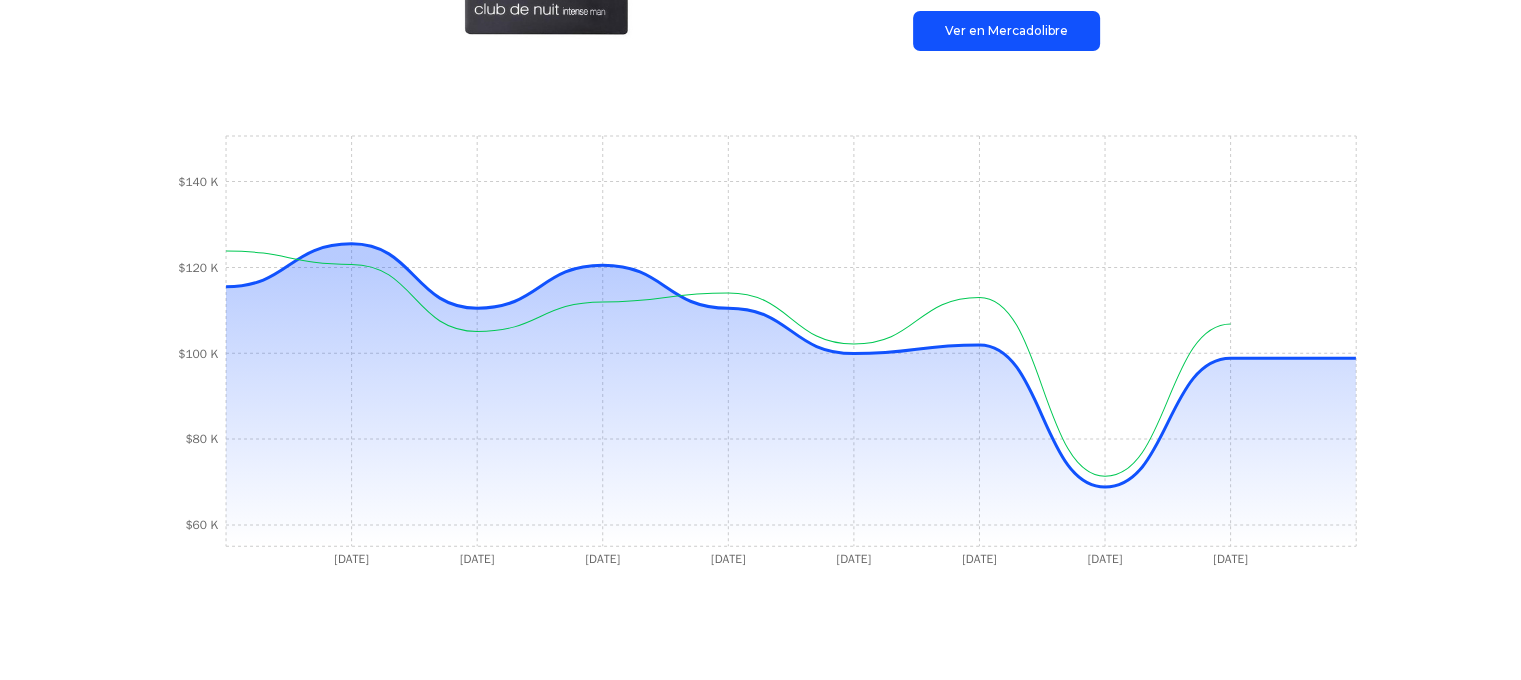 scroll, scrollTop: 611, scrollLeft: 0, axis: vertical 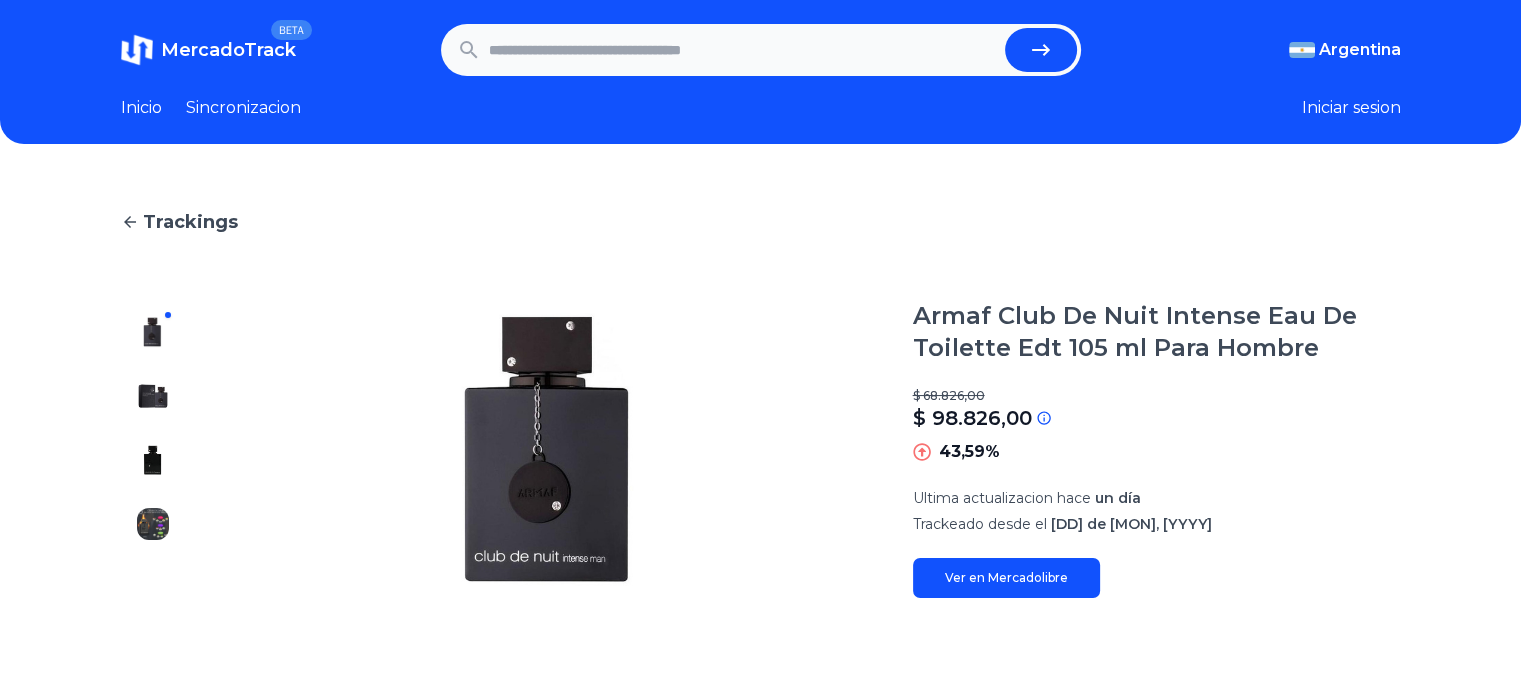 click at bounding box center [743, 50] 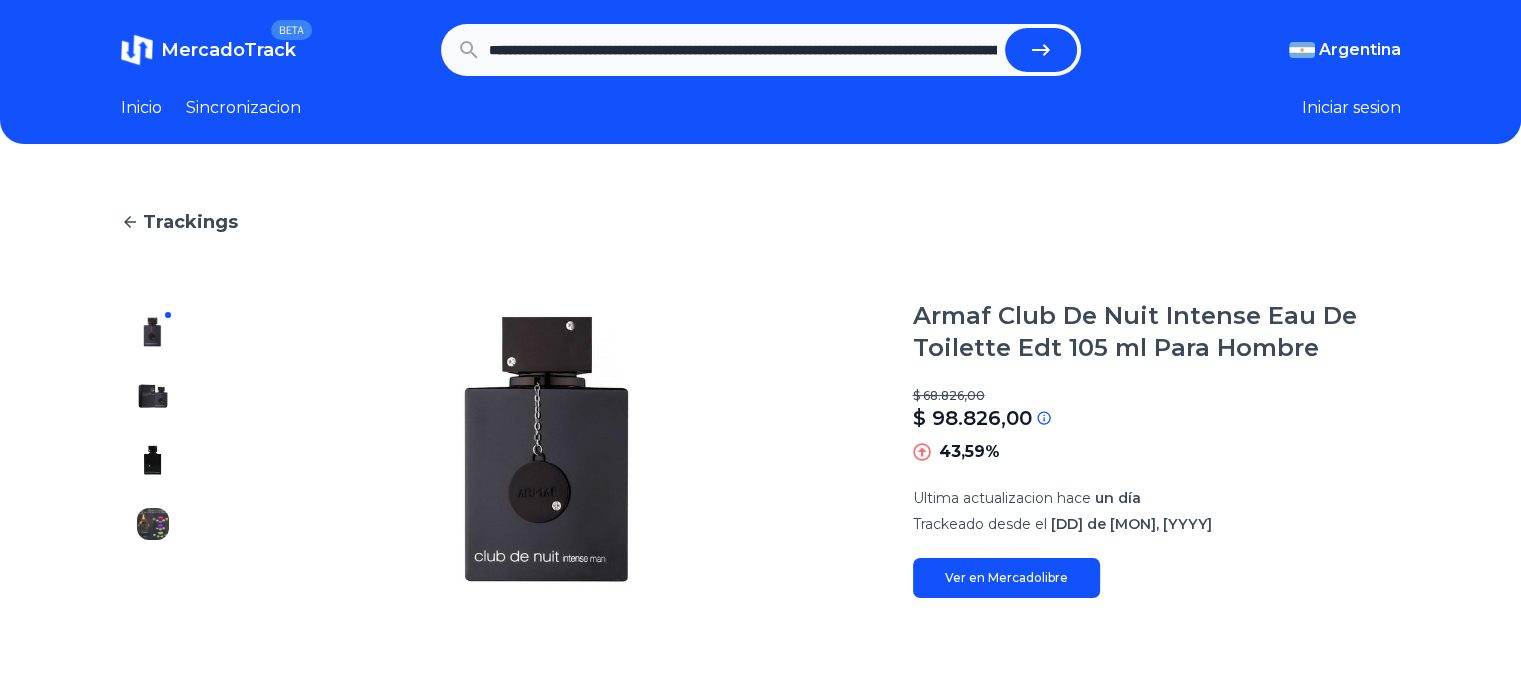 scroll, scrollTop: 0, scrollLeft: 1907, axis: horizontal 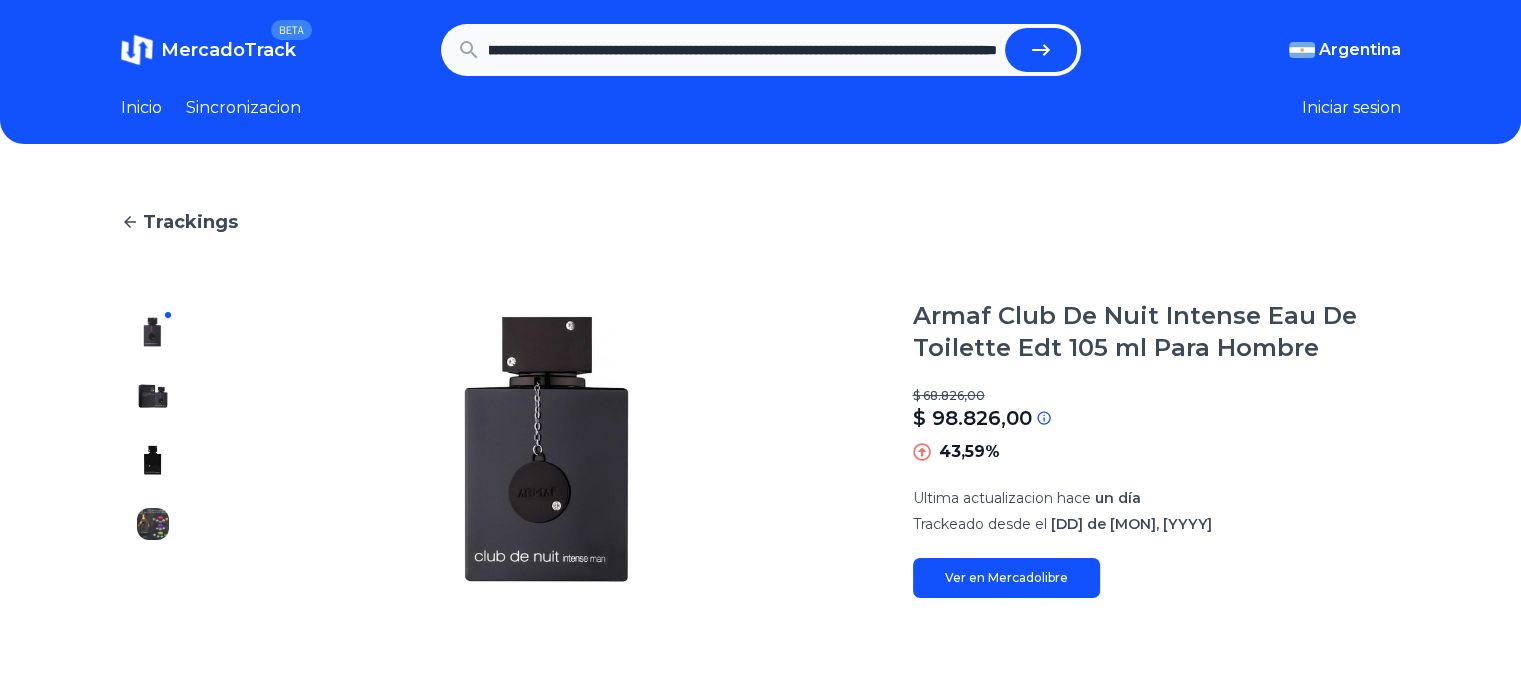 type on "**********" 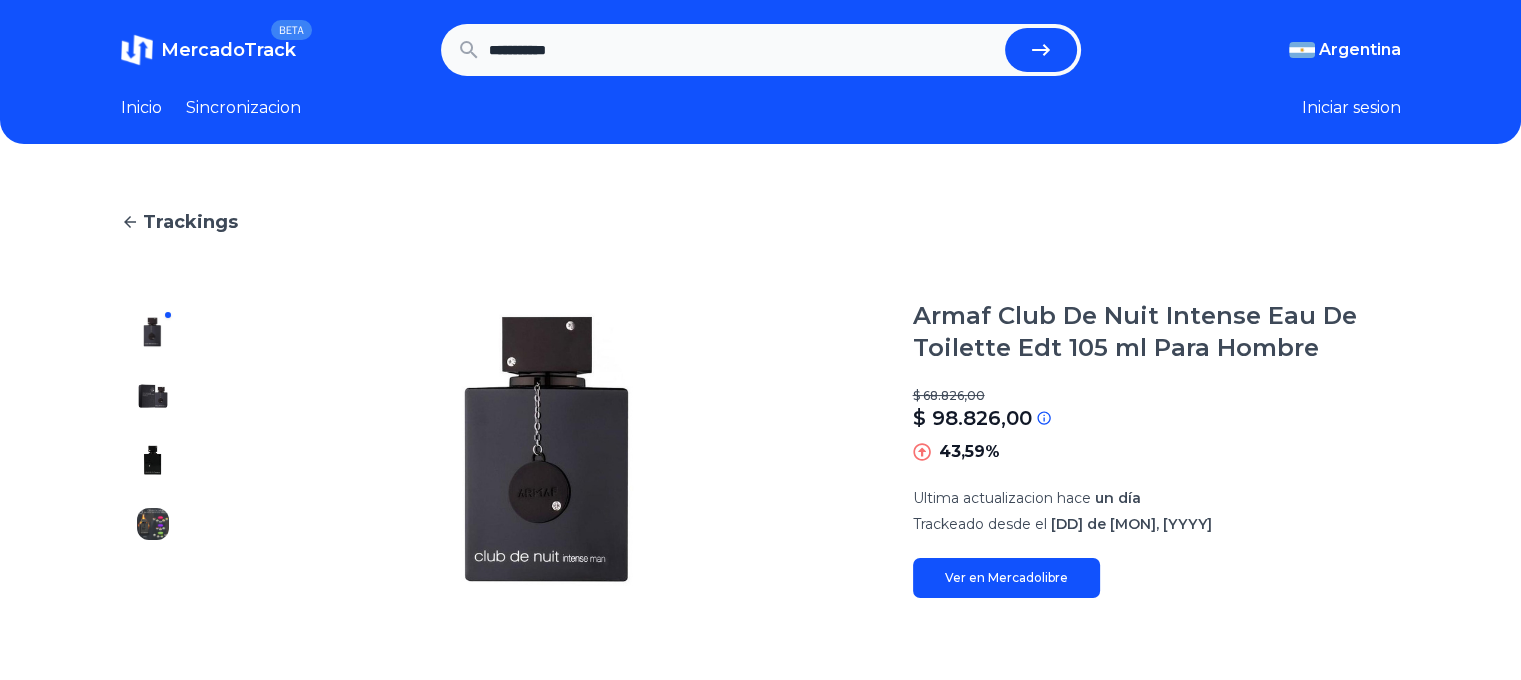 scroll, scrollTop: 0, scrollLeft: 0, axis: both 